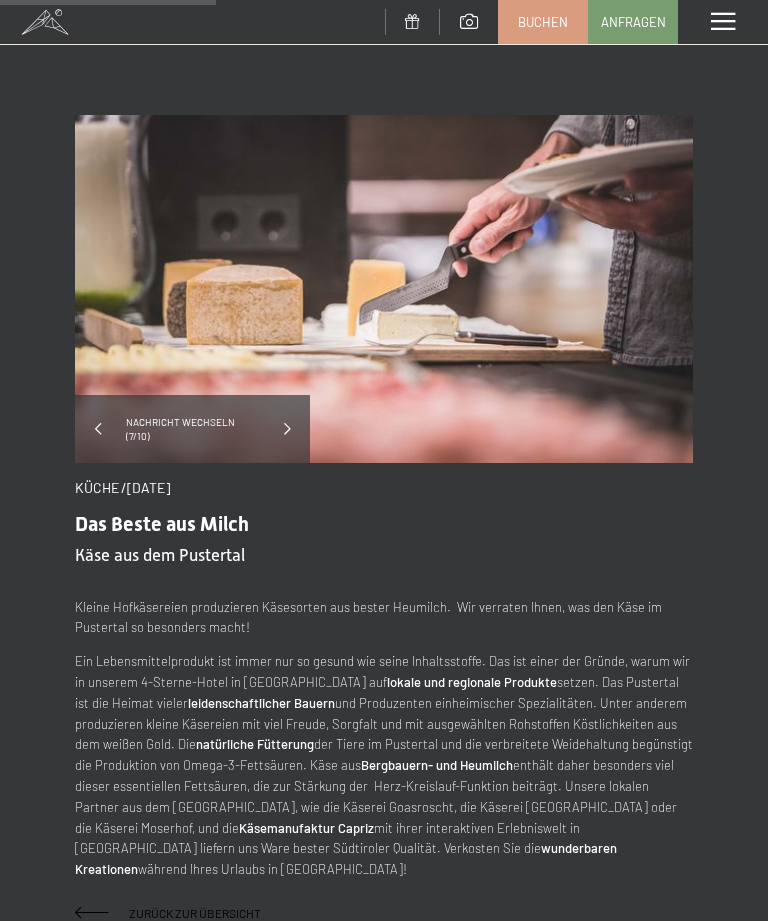 scroll, scrollTop: 505, scrollLeft: 0, axis: vertical 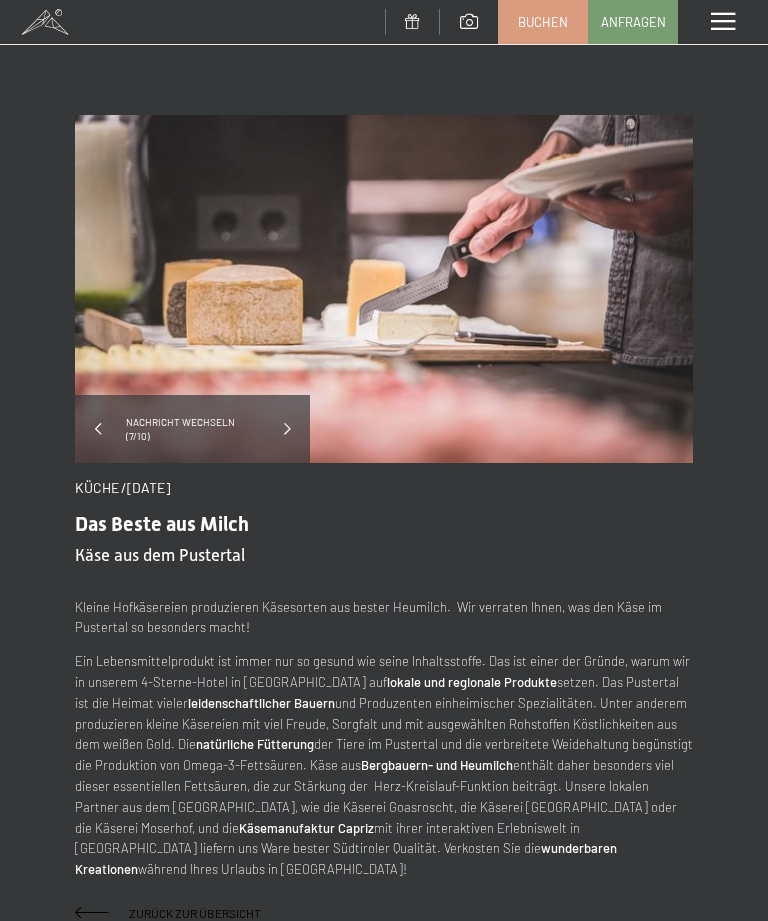 click at bounding box center (723, 22) 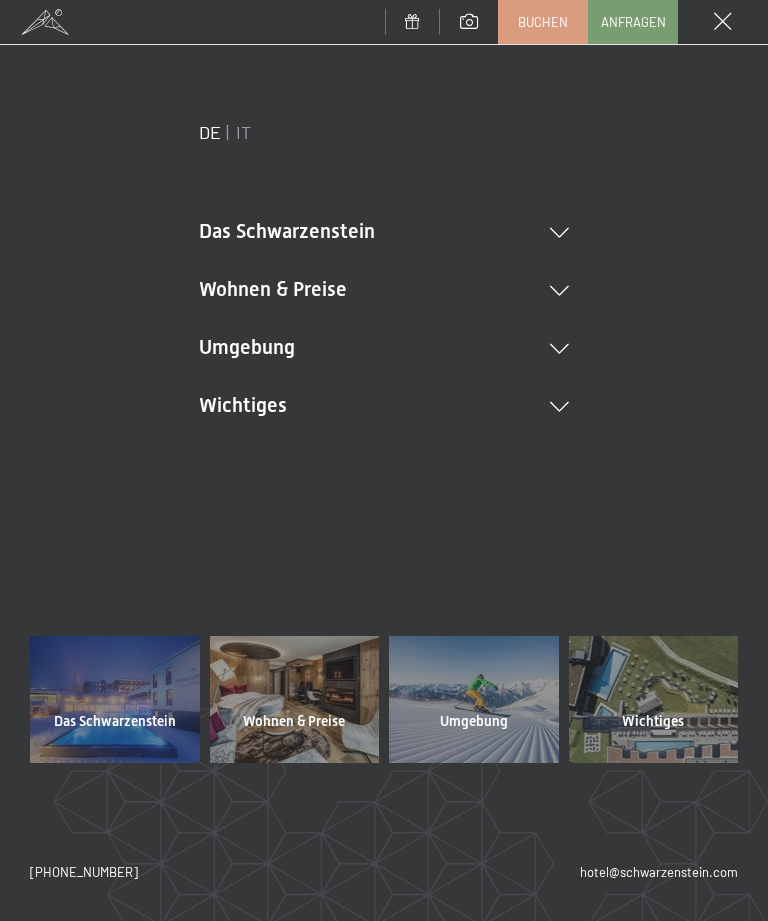click at bounding box center (559, 291) 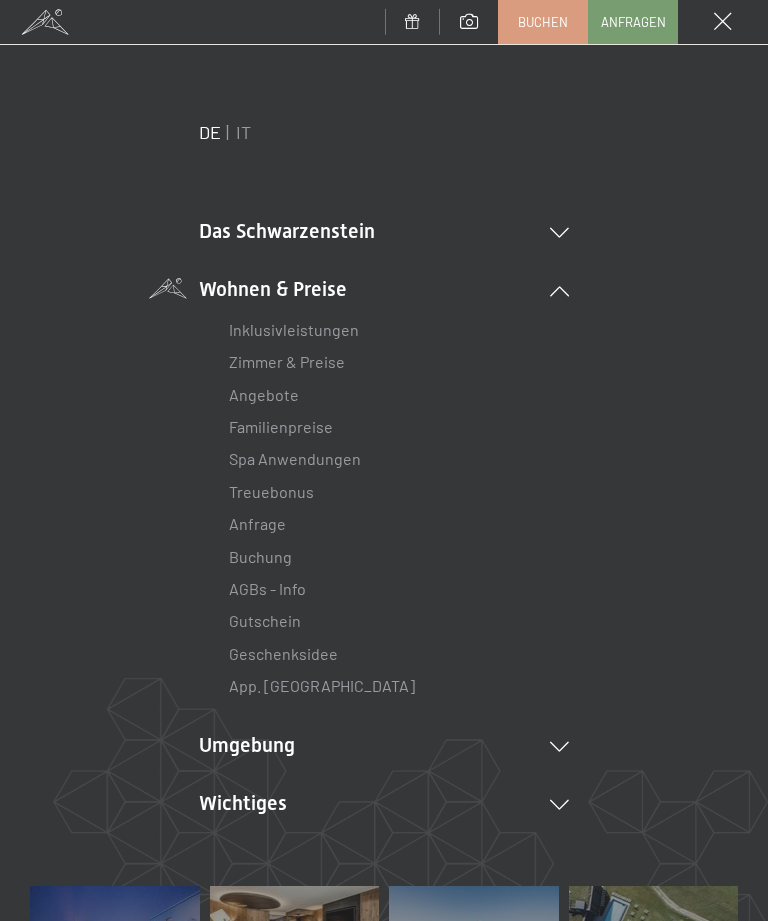 click on "Zimmer & Preise" at bounding box center (287, 361) 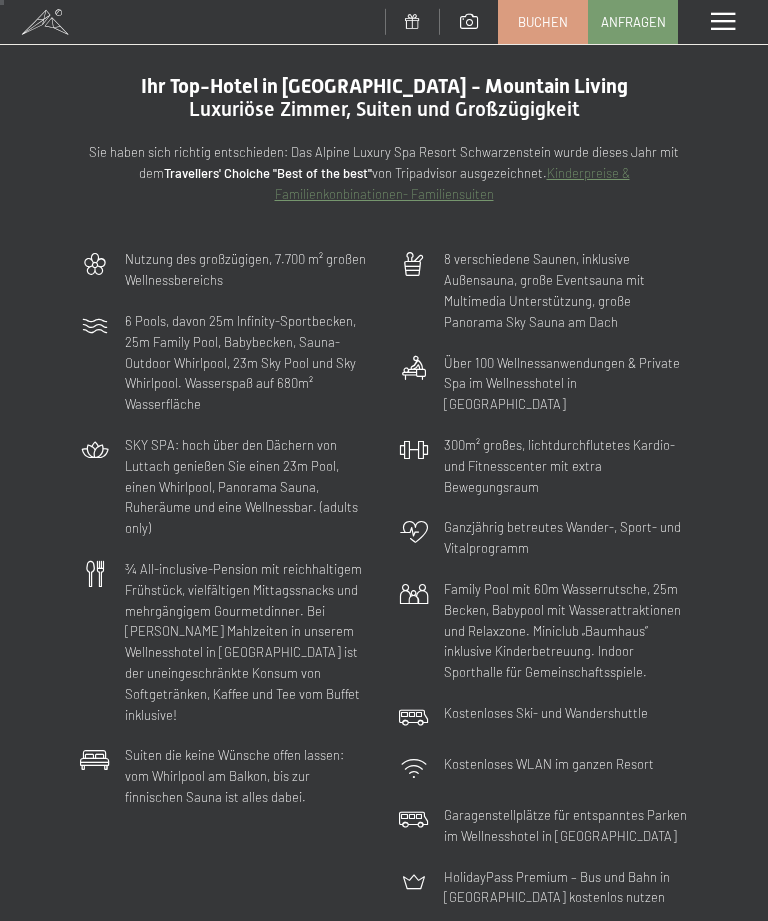 scroll, scrollTop: 0, scrollLeft: 0, axis: both 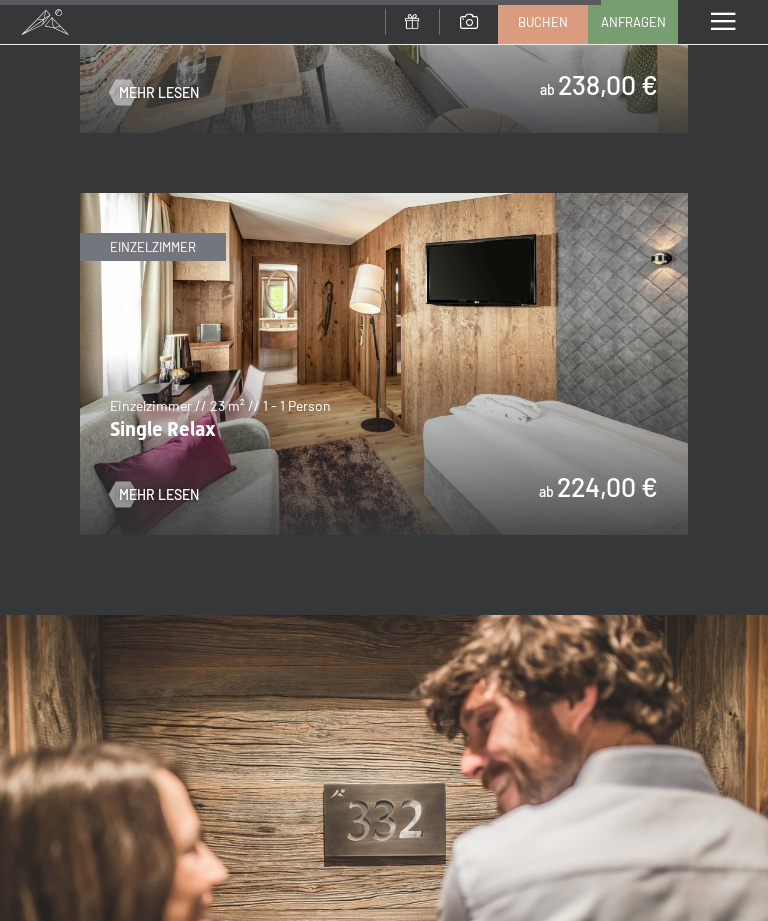 click at bounding box center [123, 495] 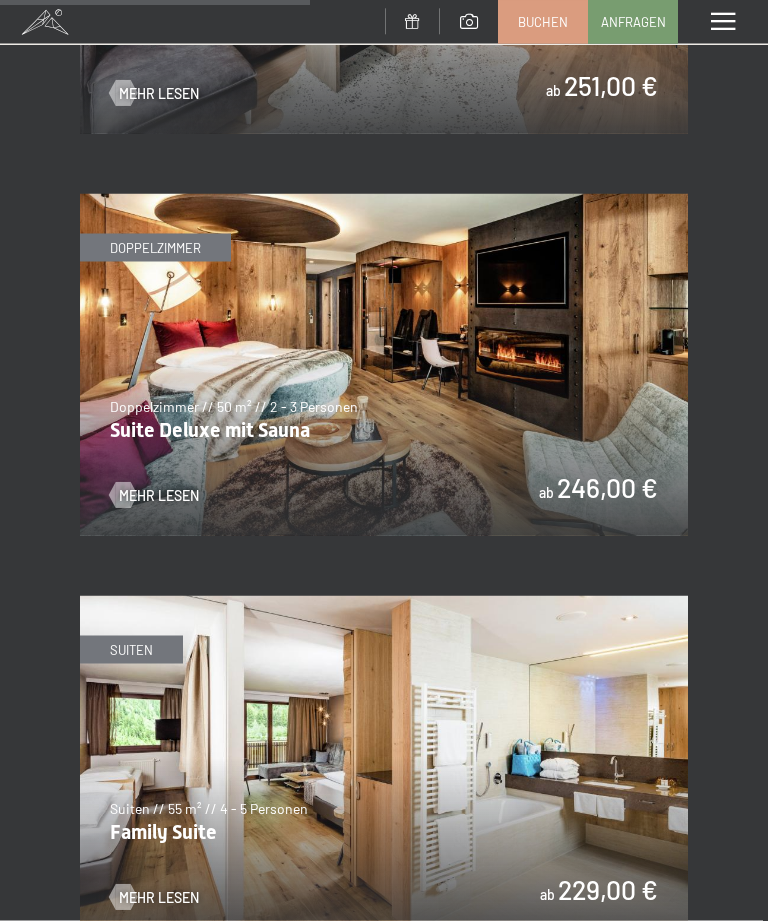 scroll, scrollTop: 2996, scrollLeft: 0, axis: vertical 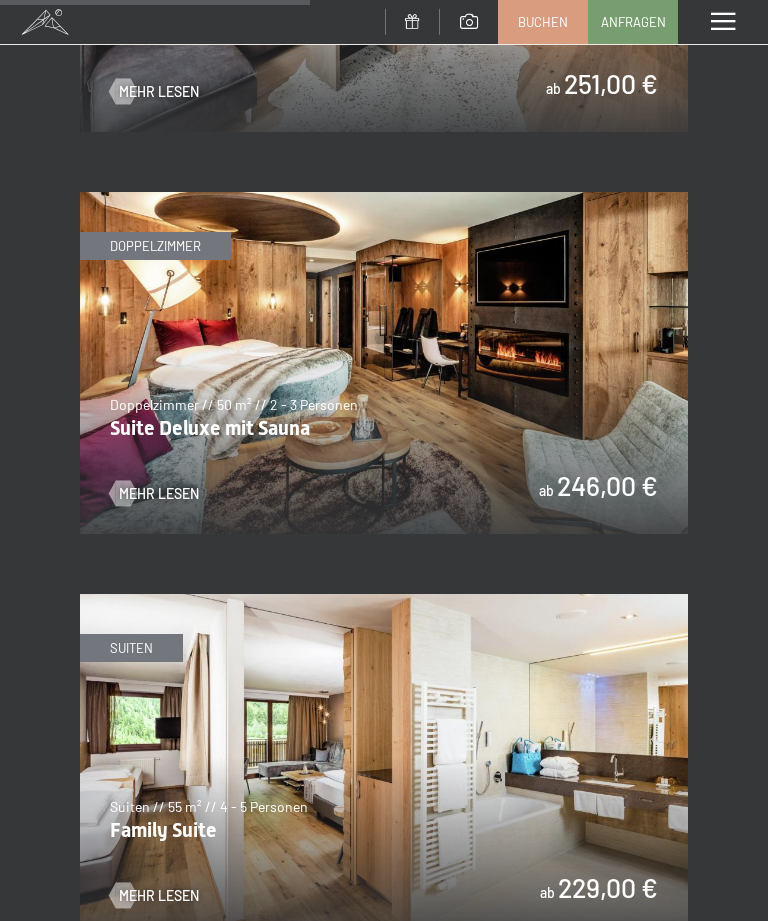 click at bounding box center (384, 363) 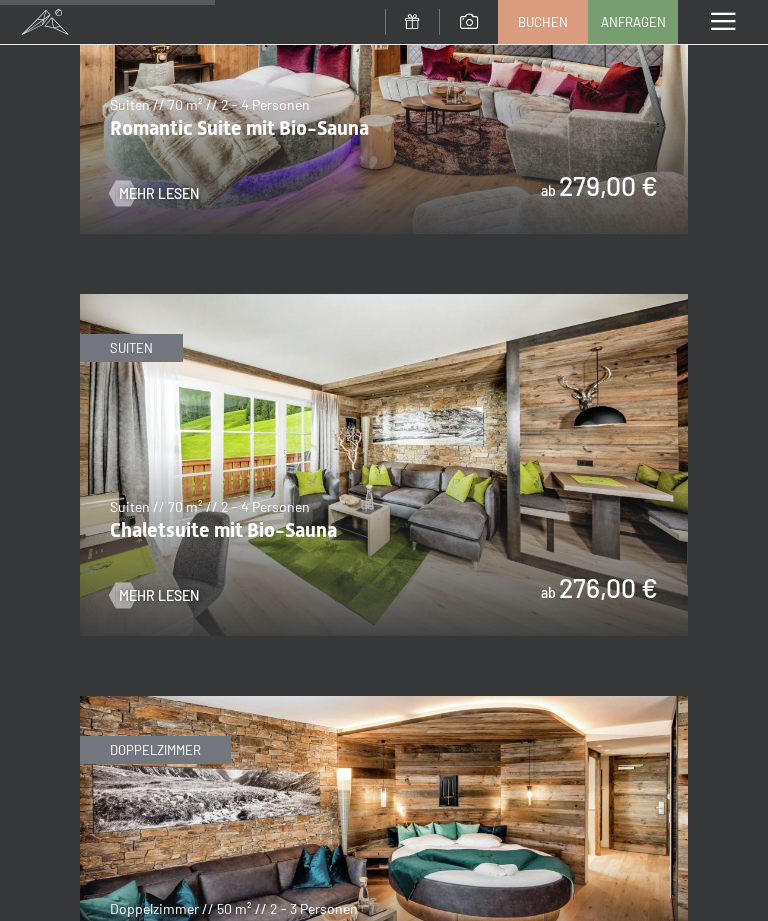 scroll, scrollTop: 2084, scrollLeft: 0, axis: vertical 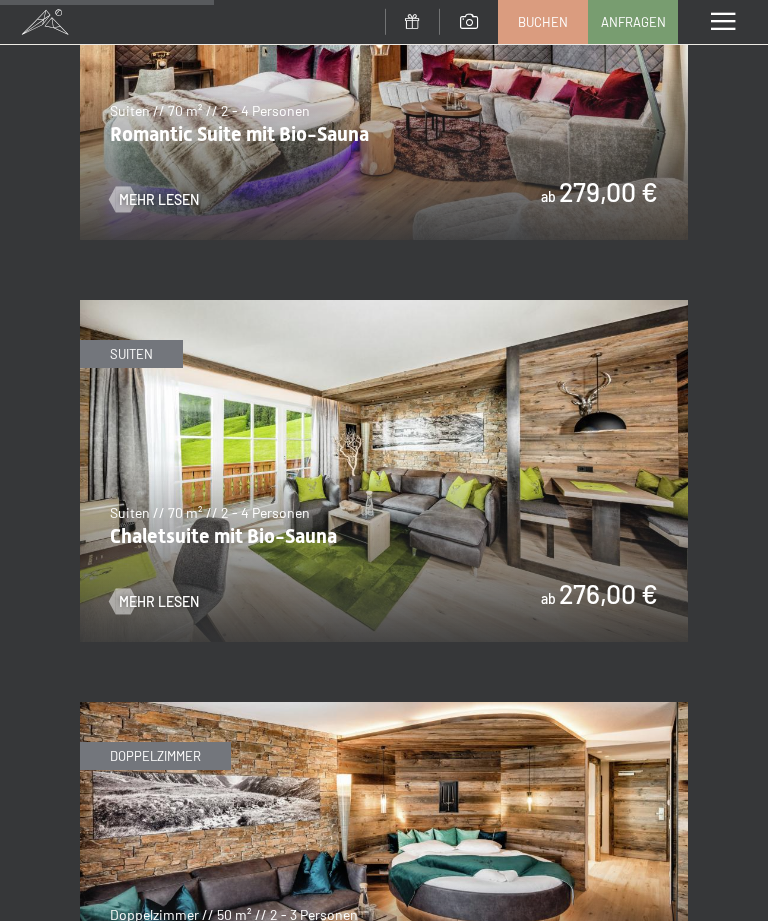 click at bounding box center (384, 471) 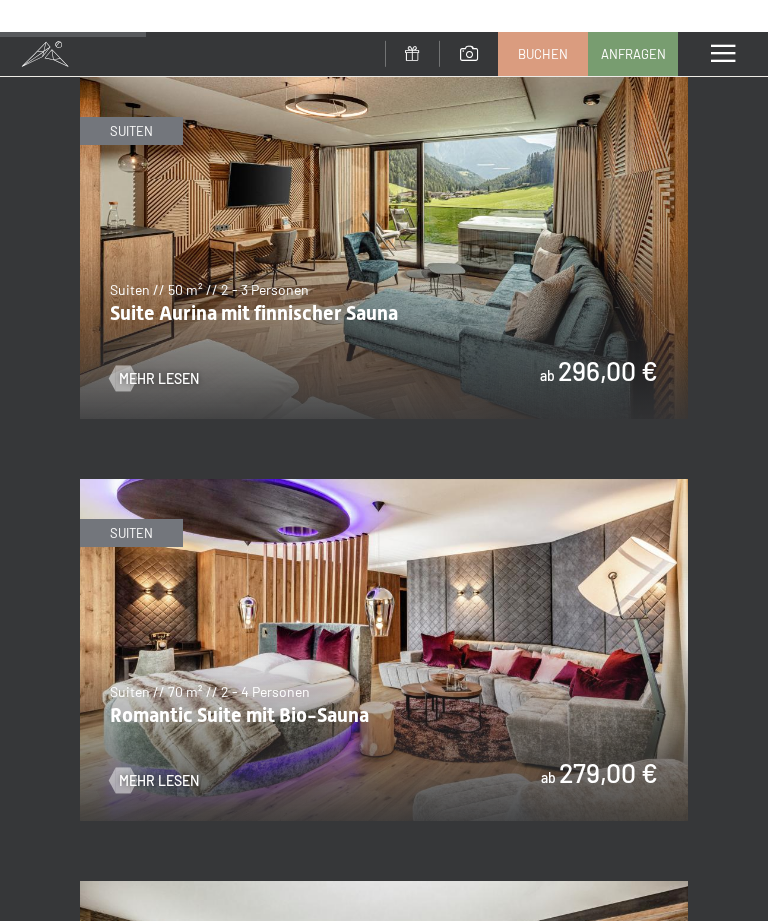 scroll, scrollTop: 1351, scrollLeft: 0, axis: vertical 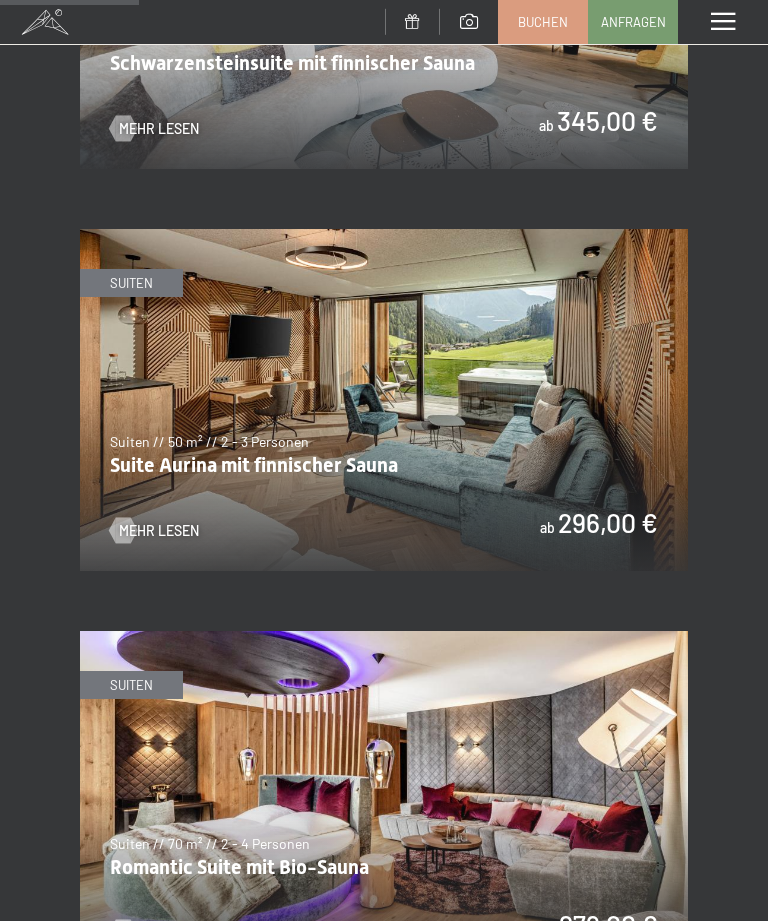 click at bounding box center [384, 400] 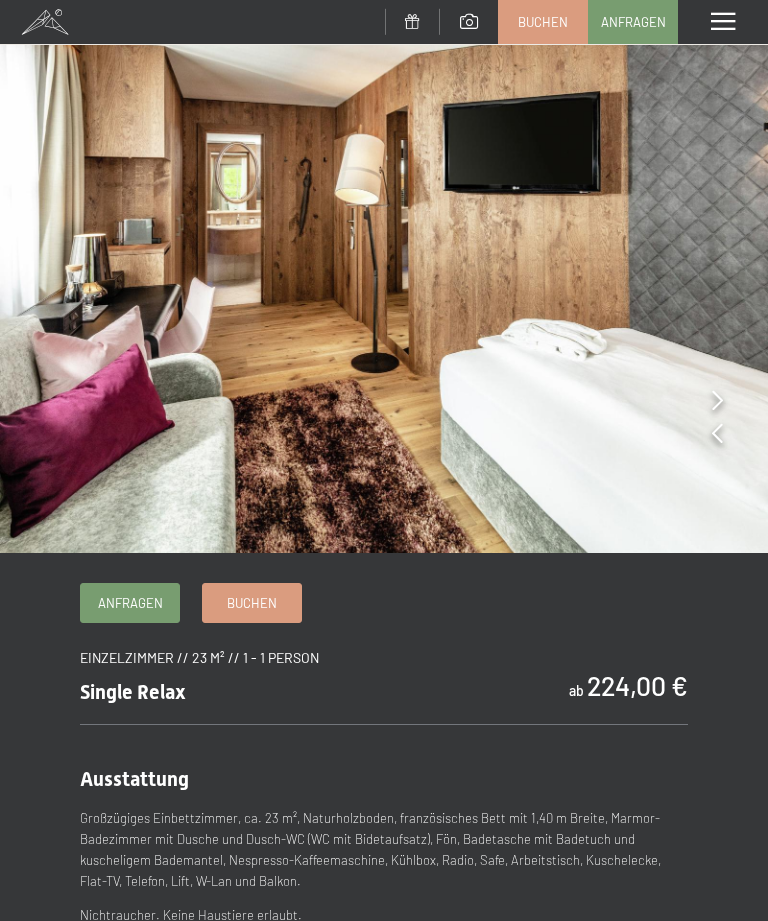 scroll, scrollTop: 0, scrollLeft: 0, axis: both 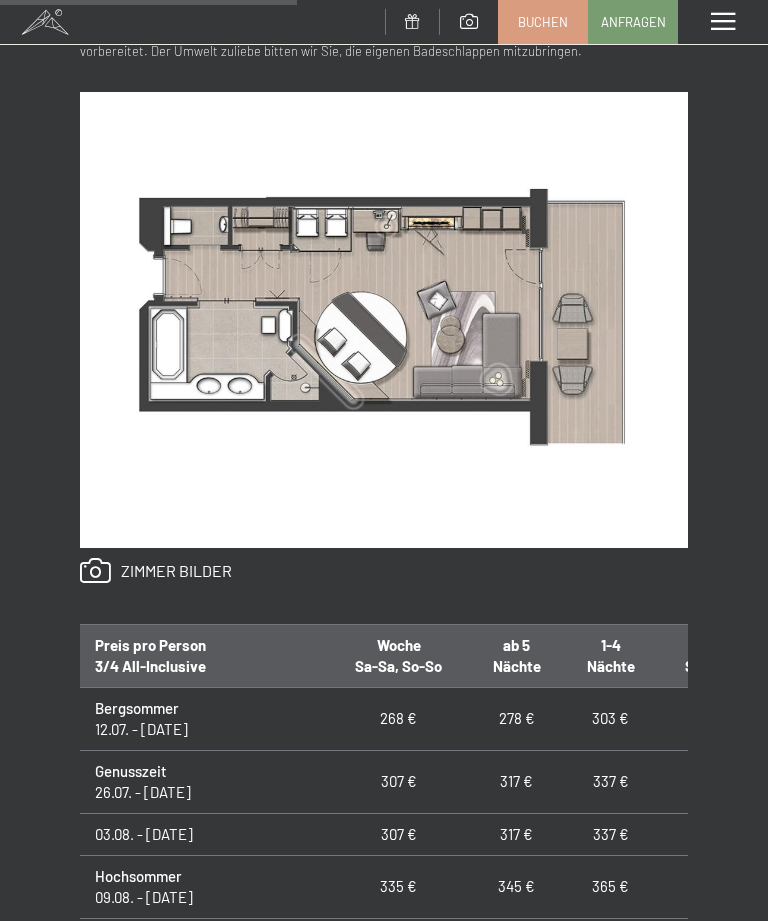 click at bounding box center (384, 320) 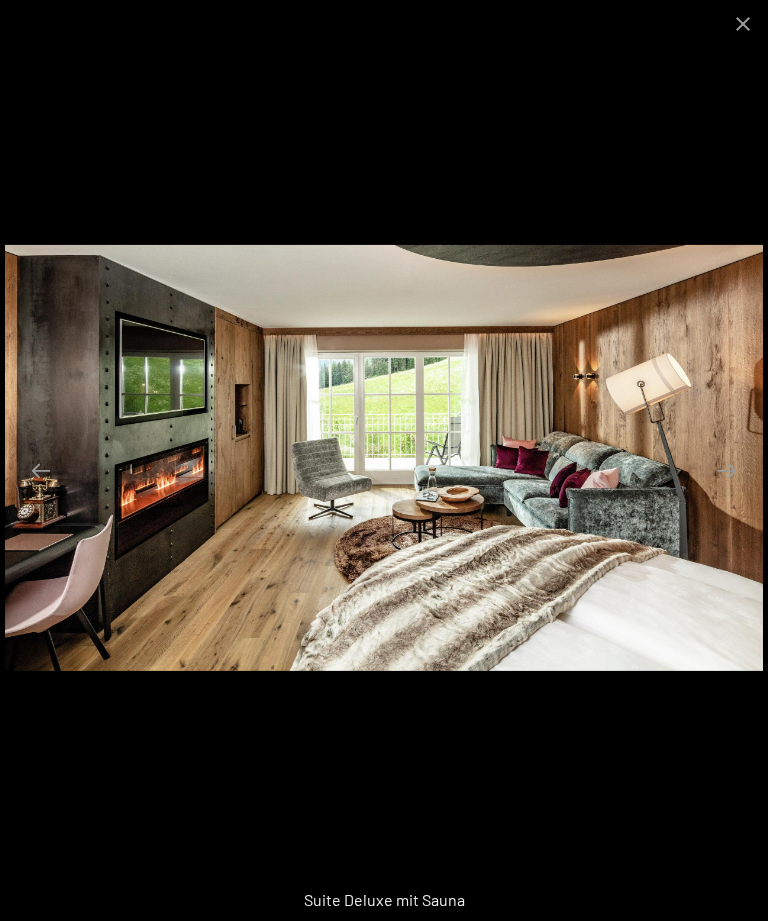 click at bounding box center (743, 23) 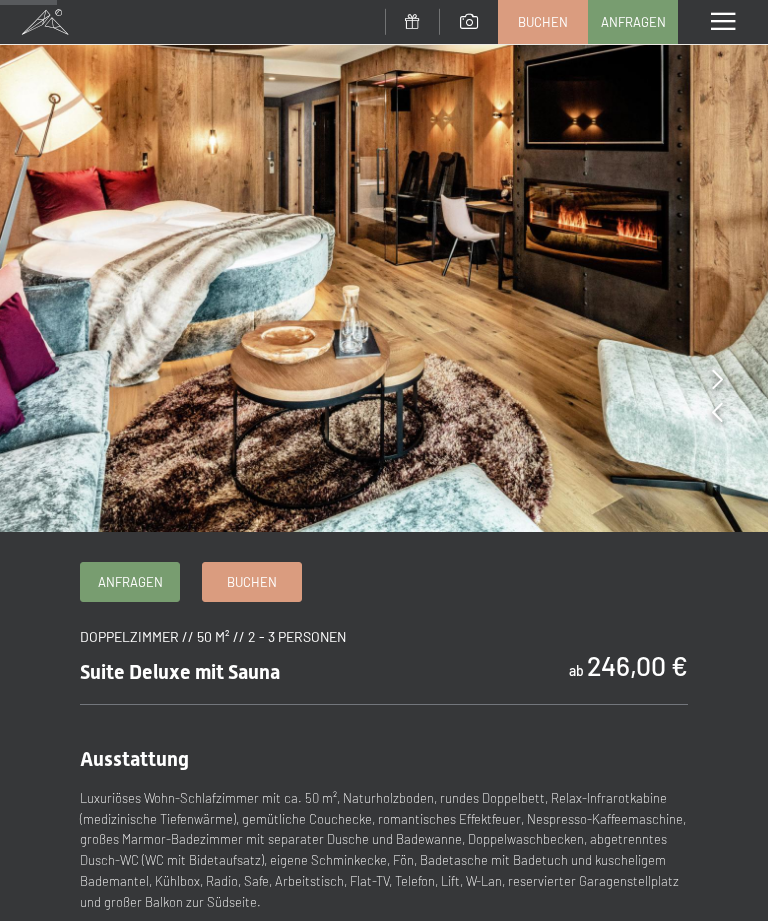 scroll, scrollTop: 0, scrollLeft: 0, axis: both 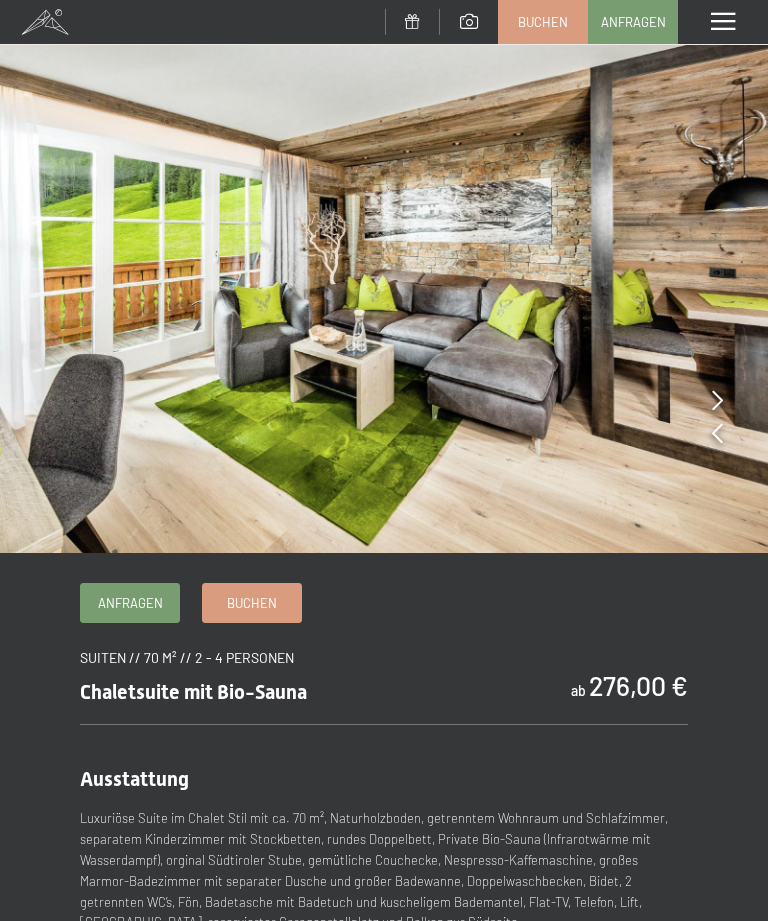 click at bounding box center (384, 276) 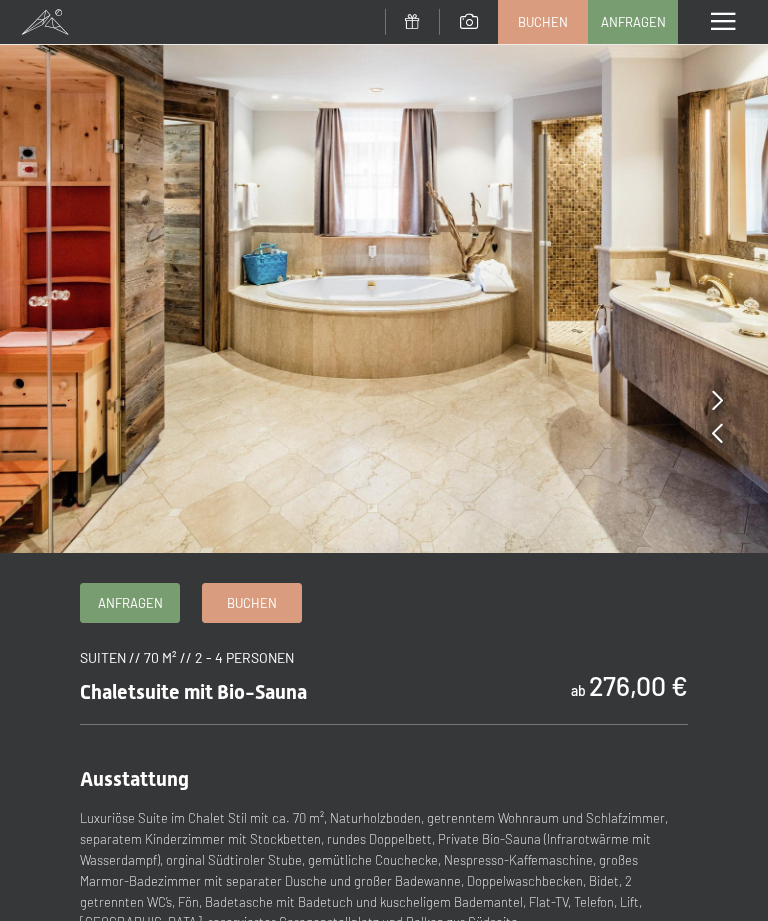 click at bounding box center [717, 400] 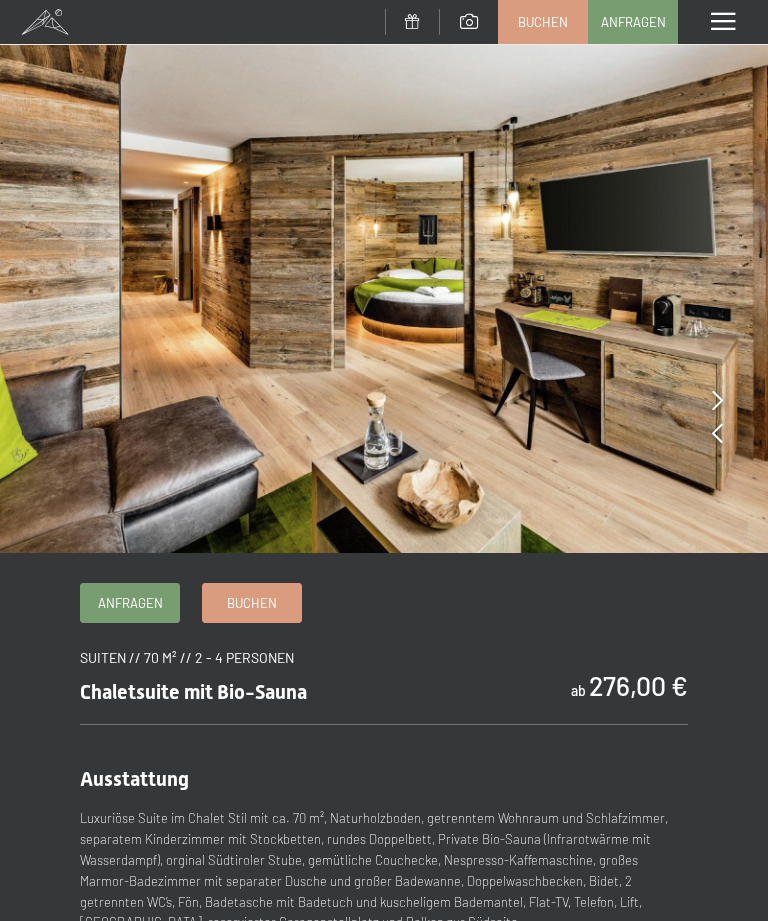 click at bounding box center [717, 400] 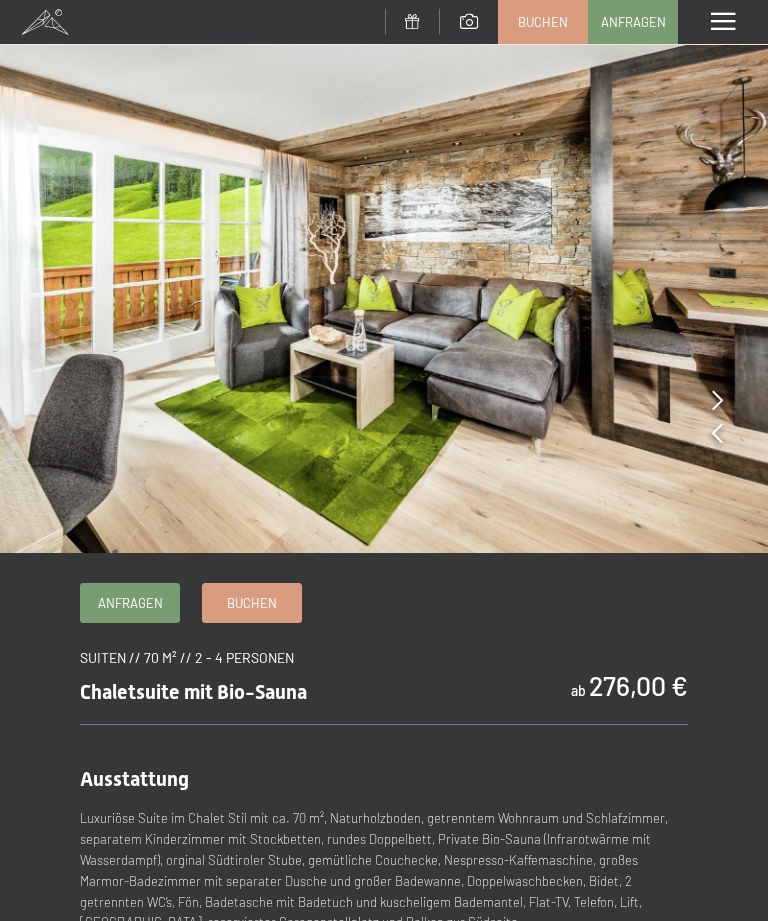 click at bounding box center (717, 400) 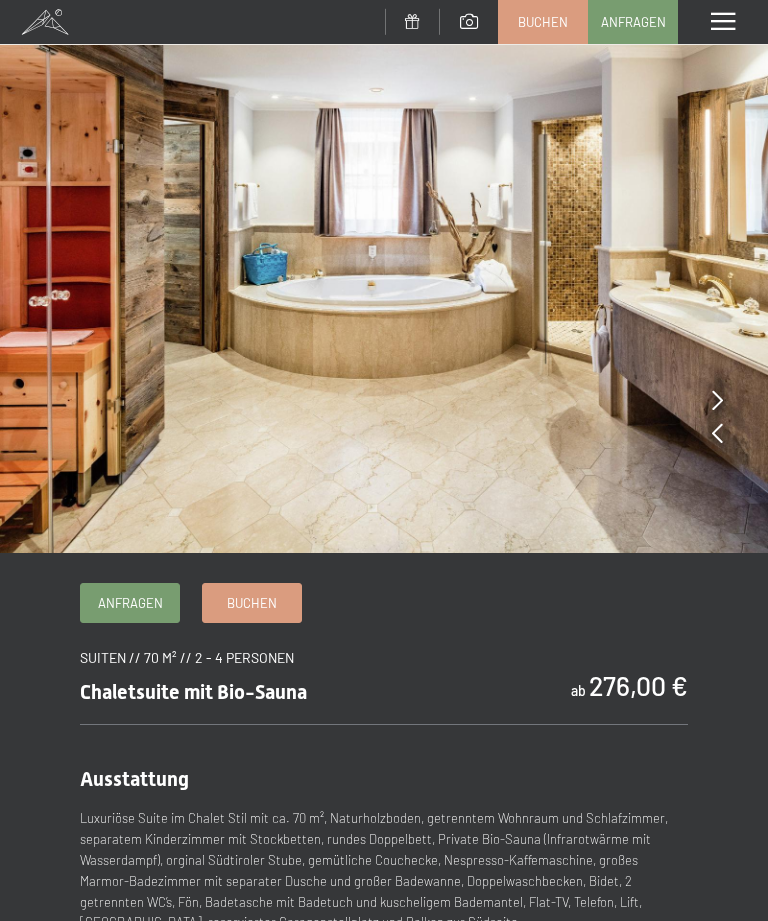 click at bounding box center [384, 276] 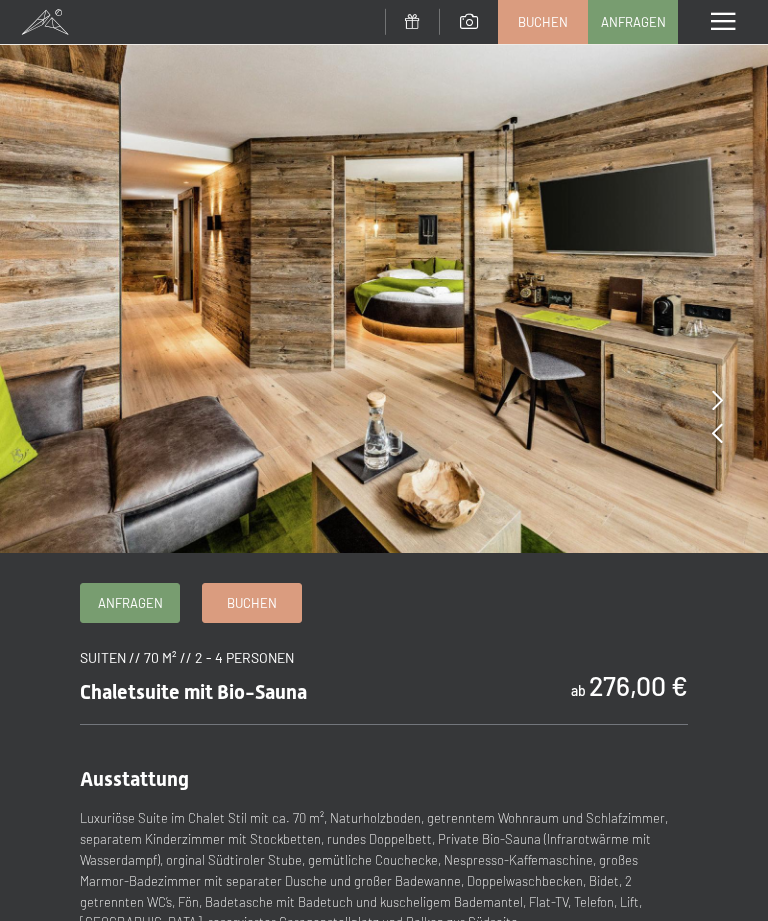 click at bounding box center [384, 276] 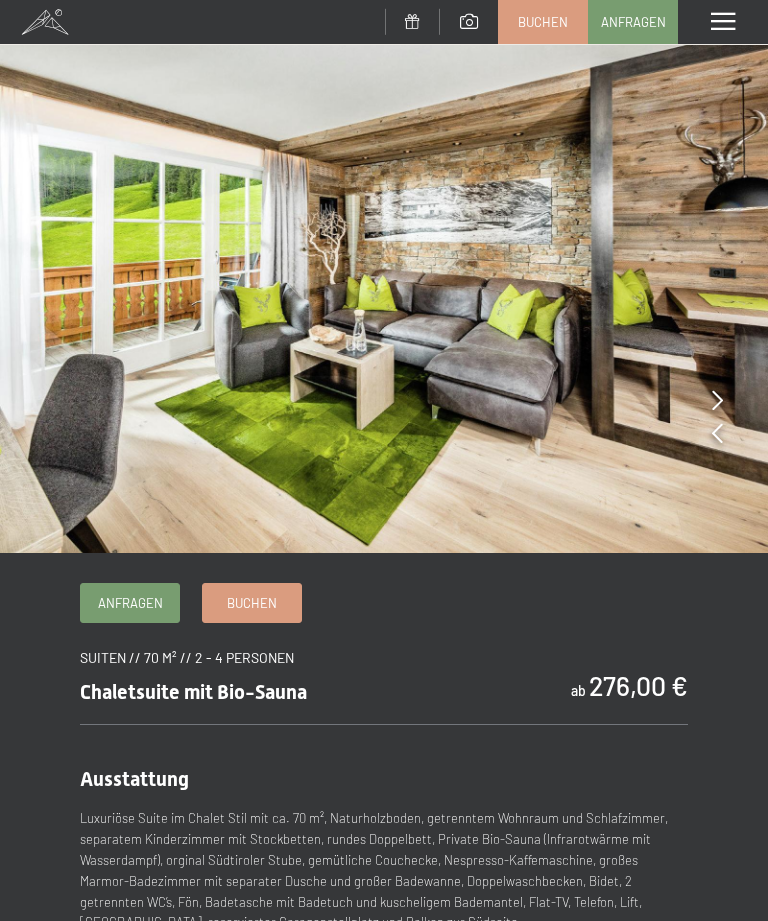 click at bounding box center [384, 276] 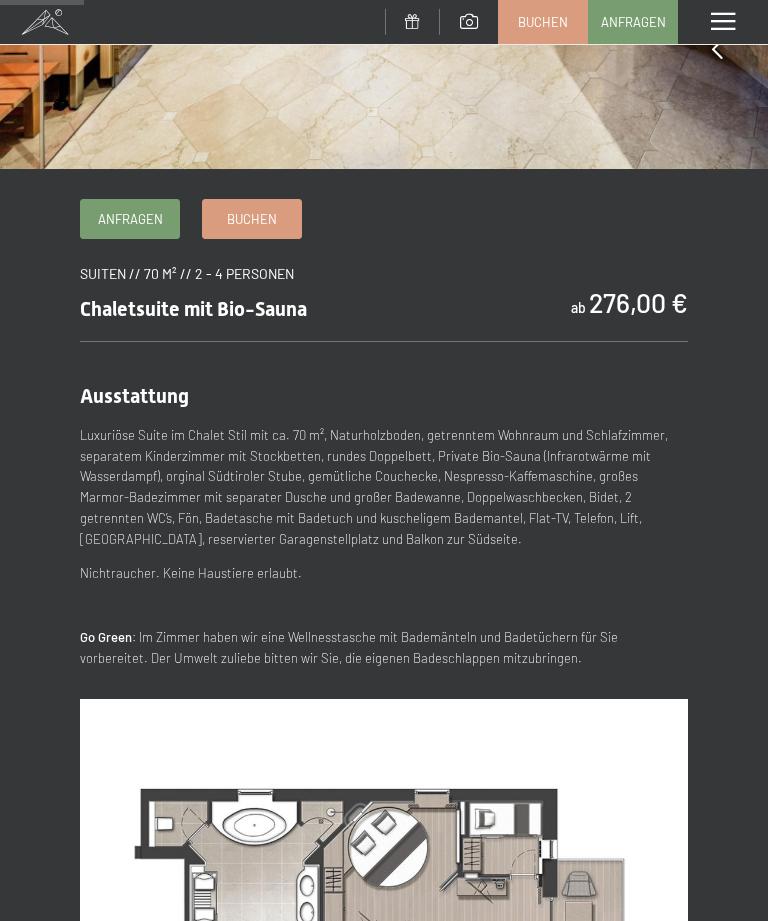 scroll, scrollTop: 0, scrollLeft: 0, axis: both 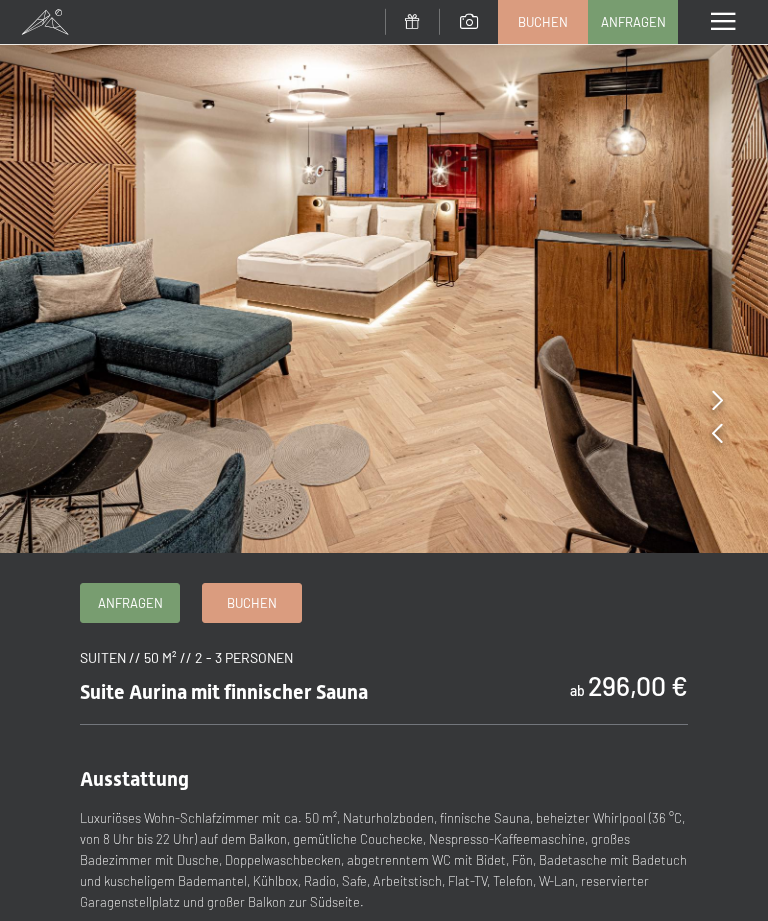 click at bounding box center (384, 276) 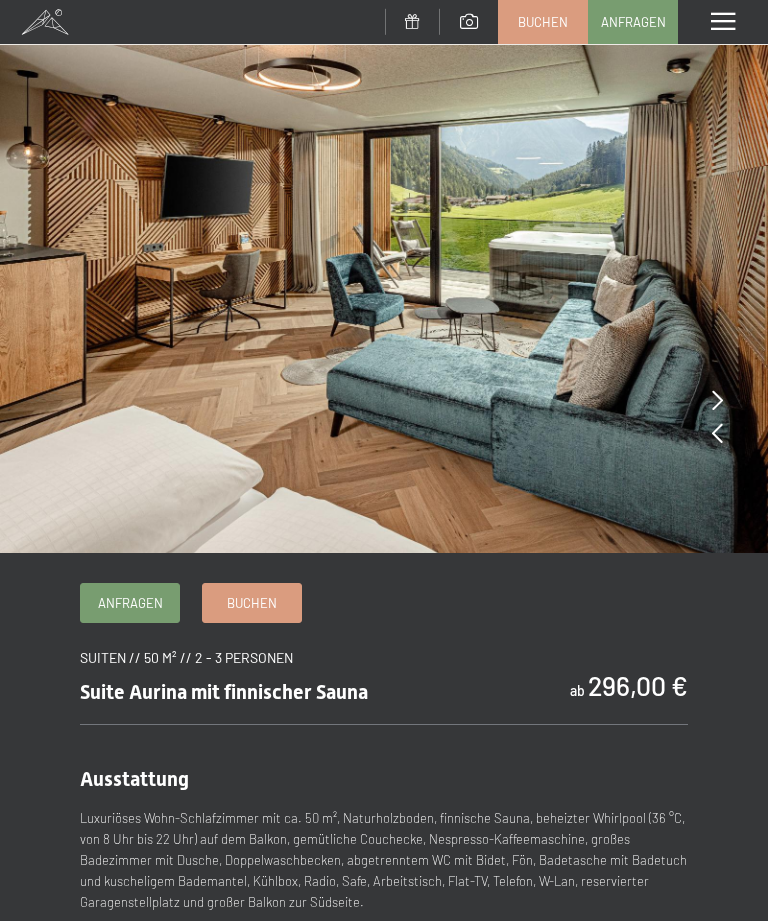 click at bounding box center (717, 400) 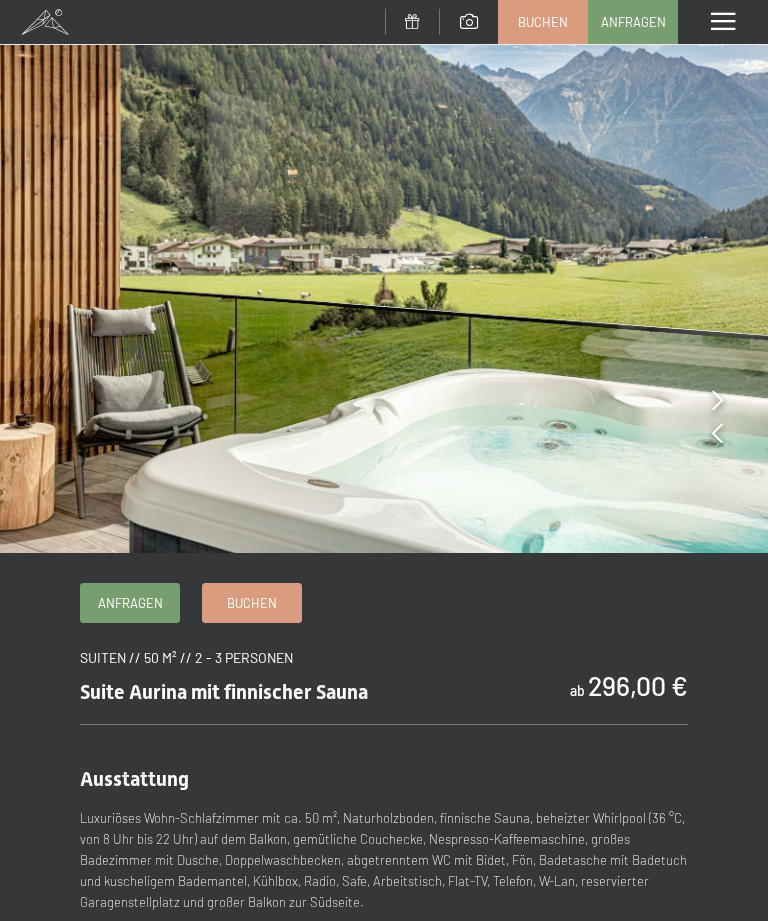 click at bounding box center (384, 276) 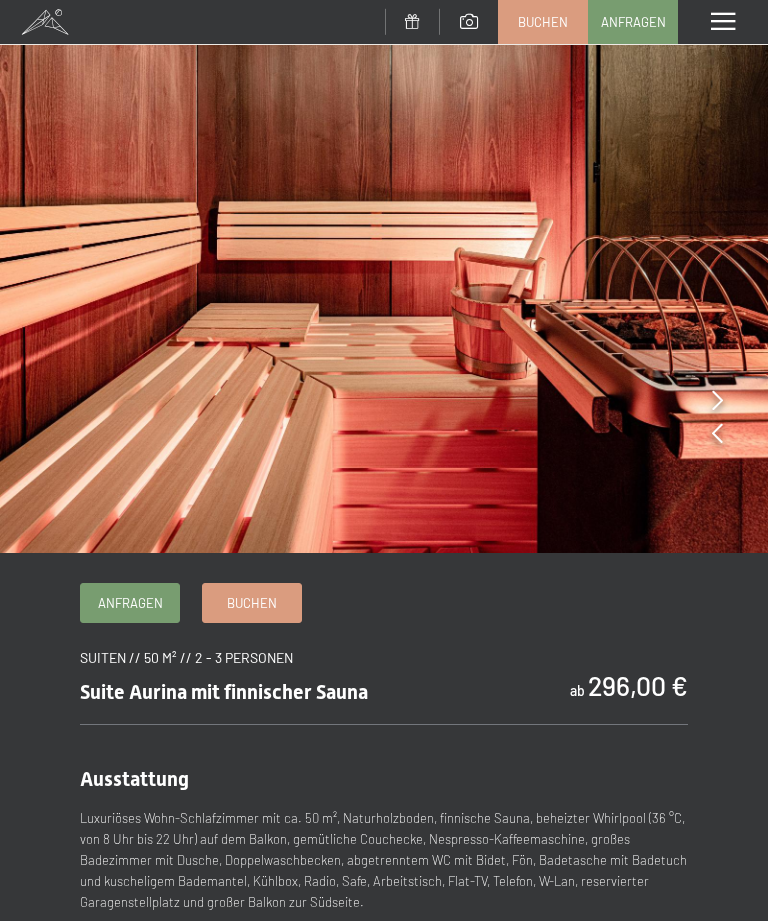 click at bounding box center (384, 276) 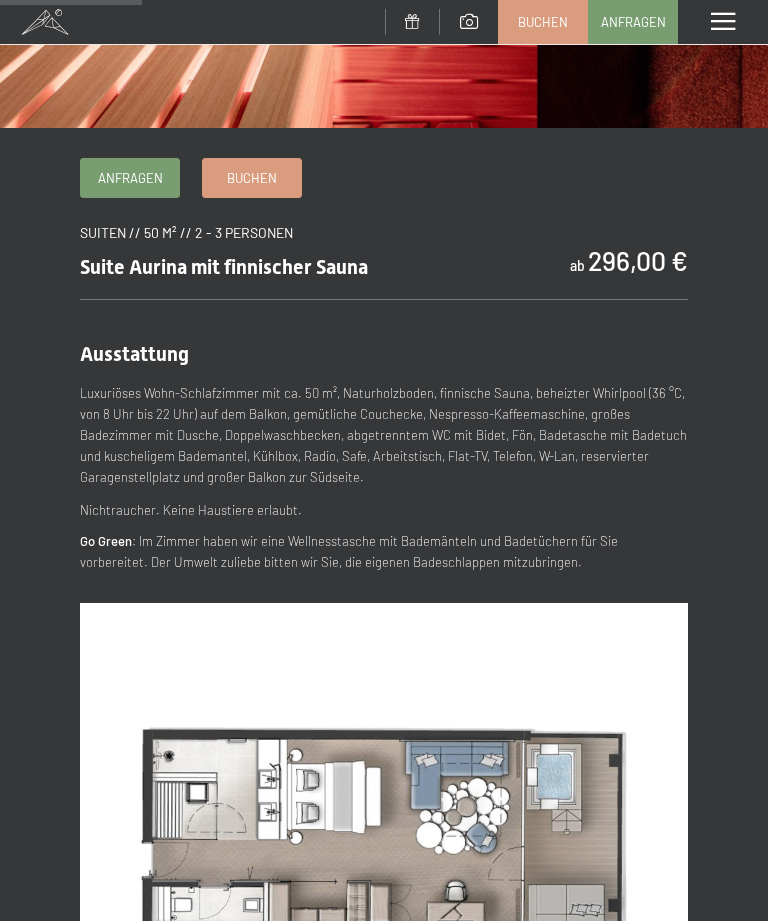scroll, scrollTop: 427, scrollLeft: 0, axis: vertical 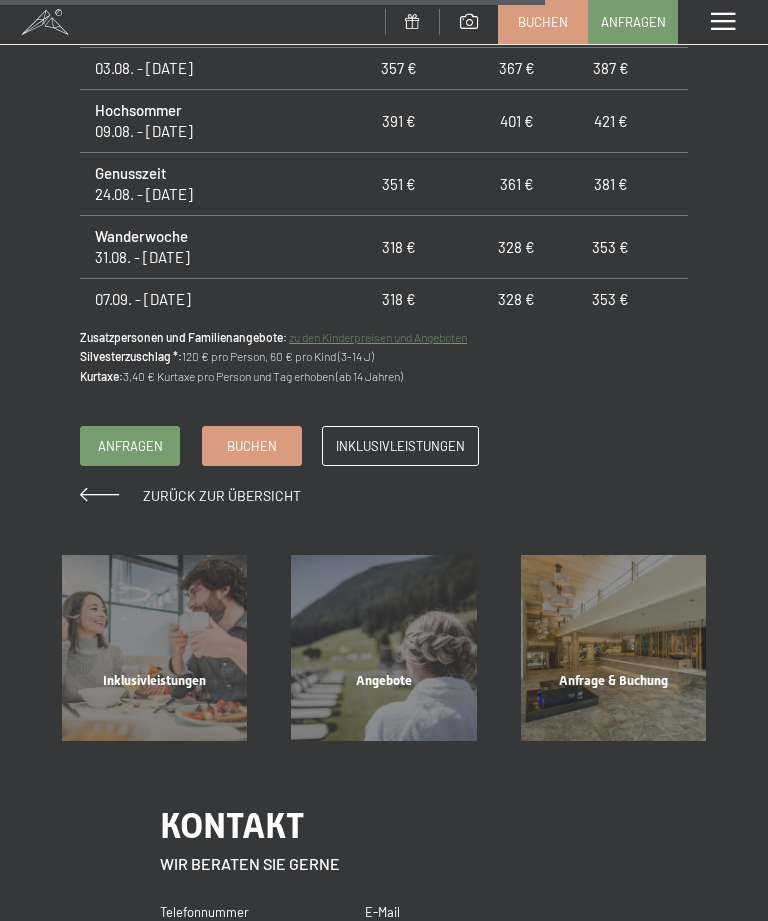 click on "Inklusivleistungen" at bounding box center [400, 446] 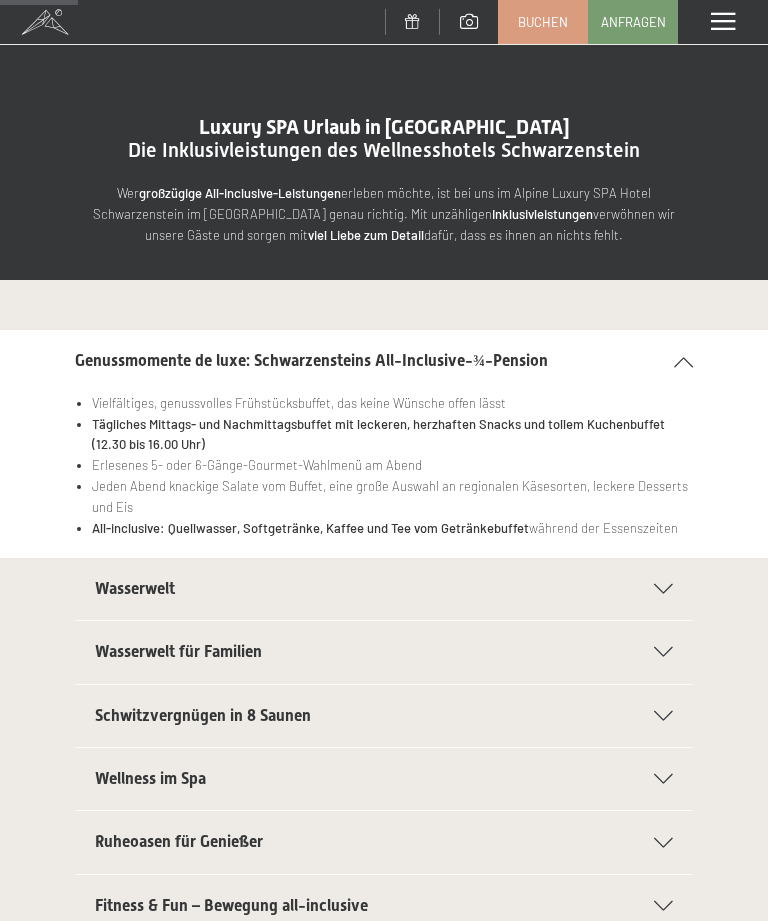scroll, scrollTop: 206, scrollLeft: 0, axis: vertical 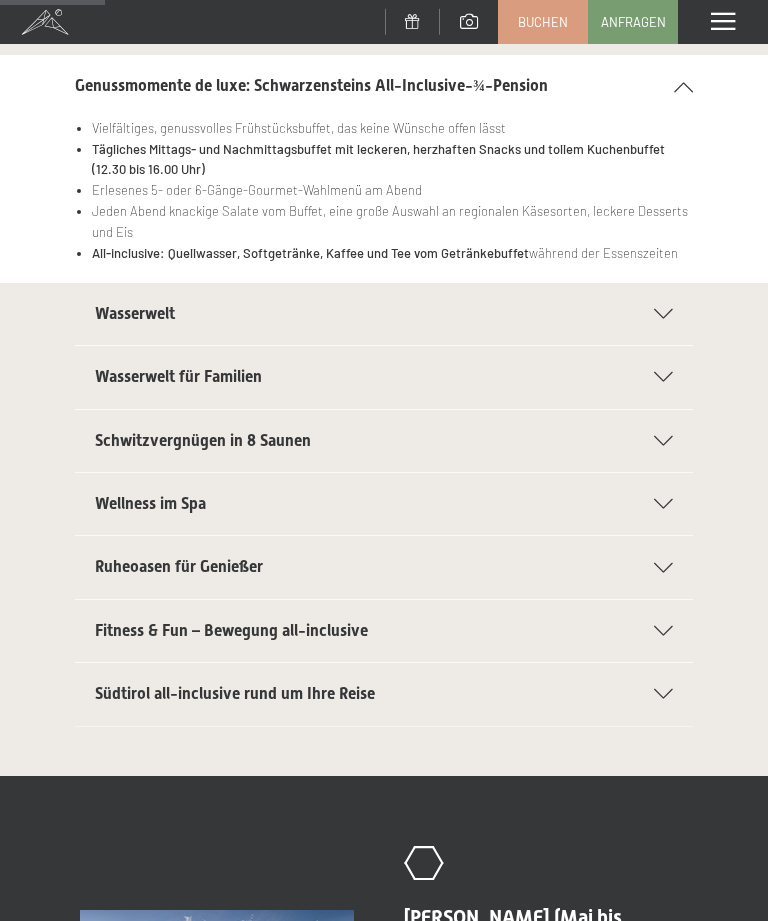 click on "Wellness im Spa" at bounding box center [384, 504] 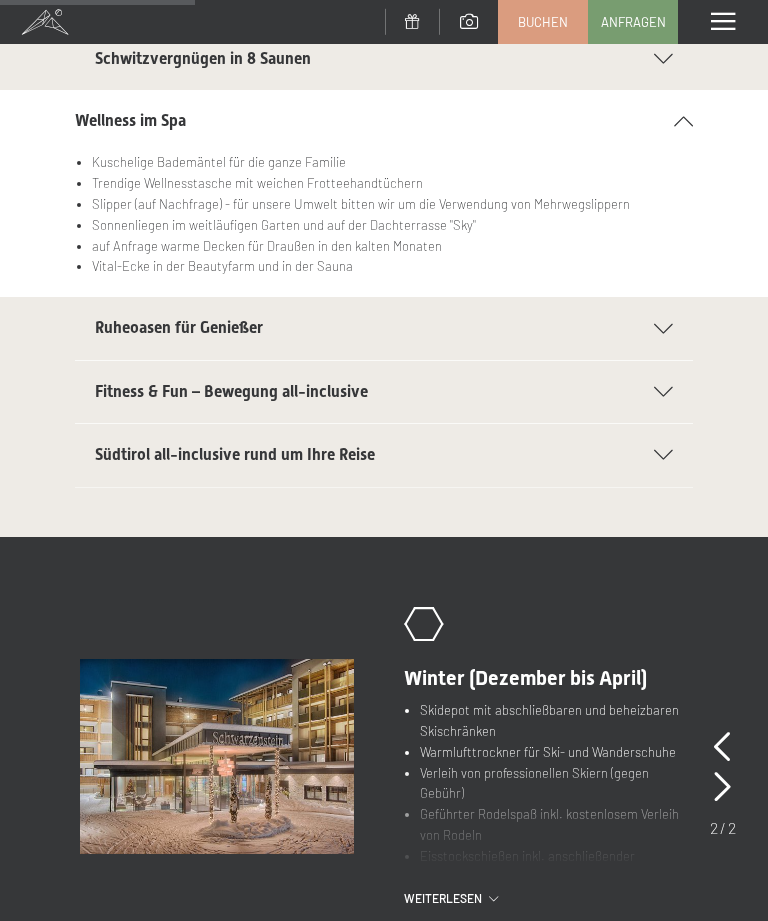 scroll, scrollTop: 511, scrollLeft: 0, axis: vertical 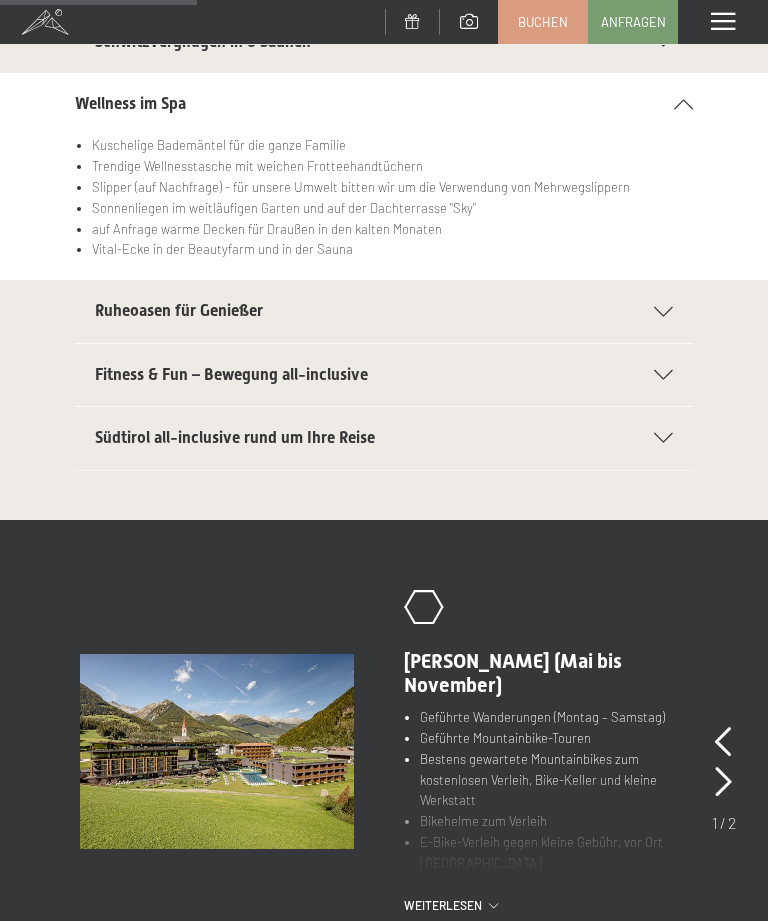 click on "Ruheoasen für Genießer" at bounding box center [384, 311] 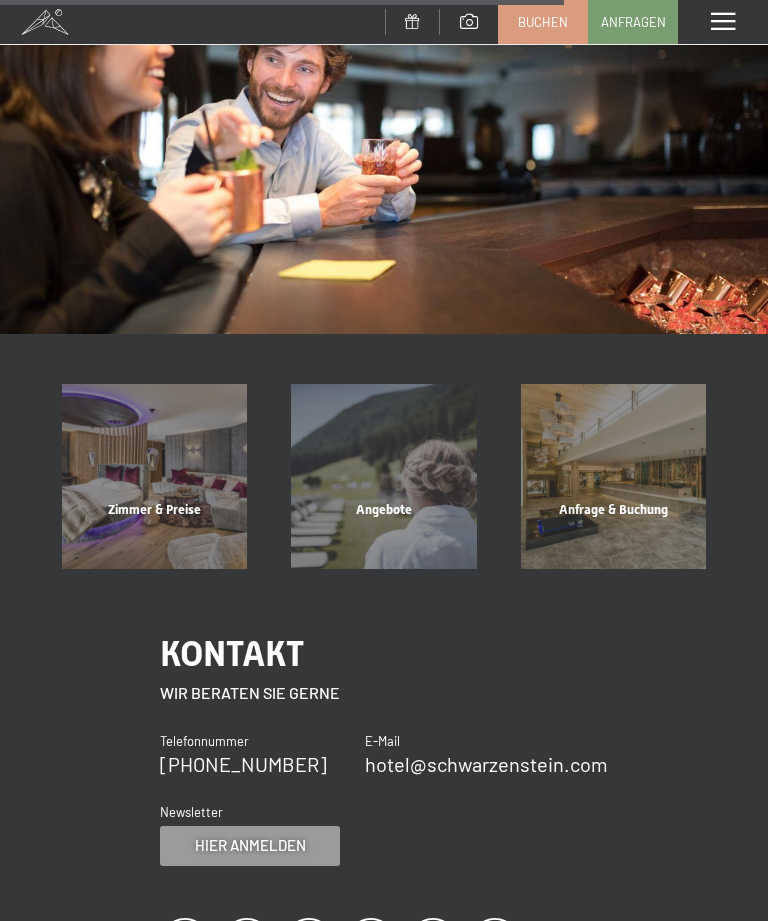 scroll, scrollTop: 1612, scrollLeft: 0, axis: vertical 